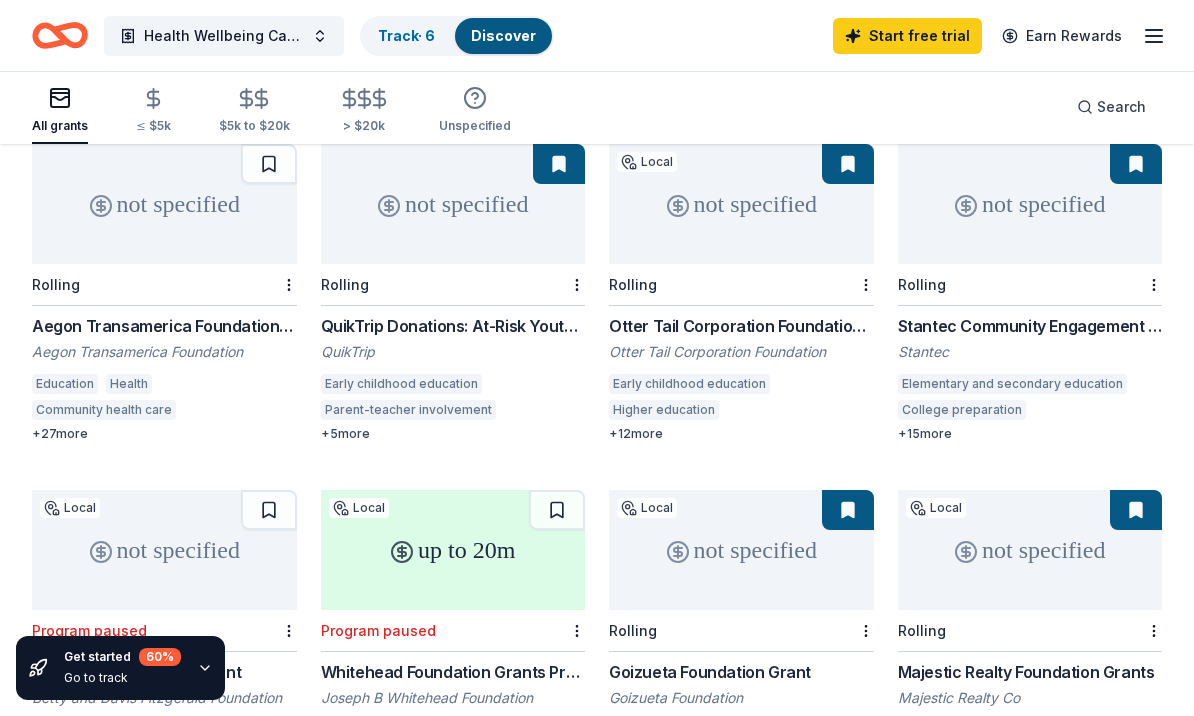 scroll, scrollTop: 0, scrollLeft: 0, axis: both 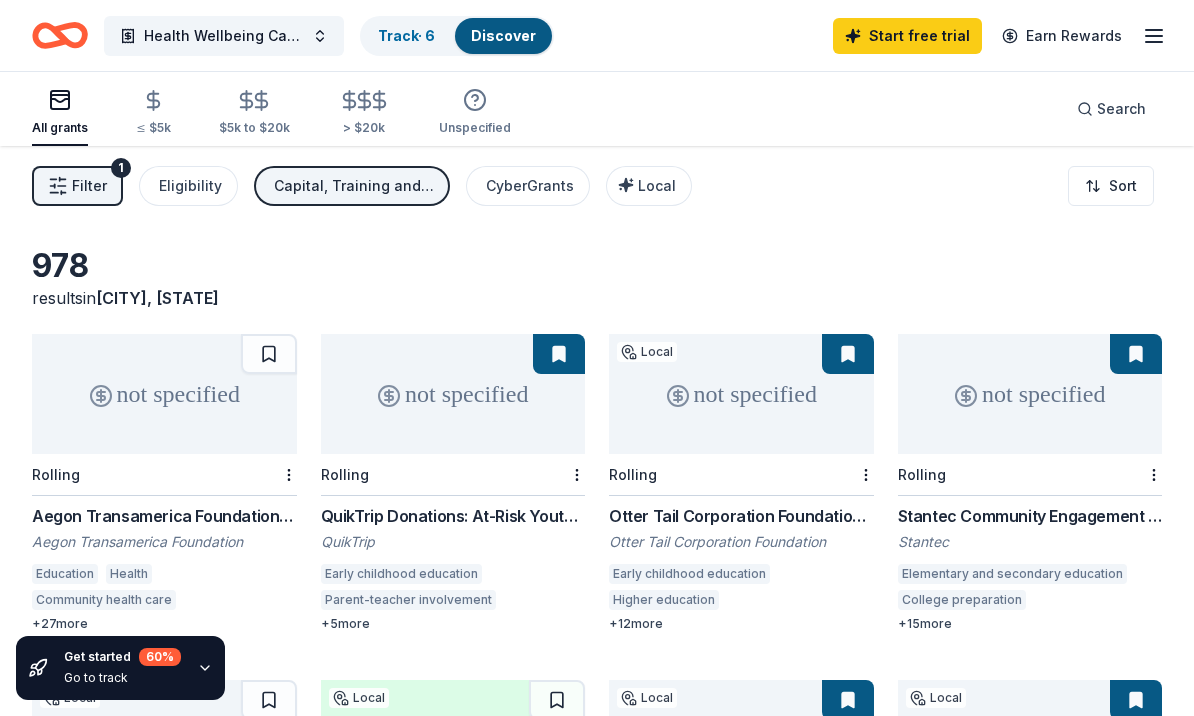 click on "not specified" at bounding box center (453, 394) 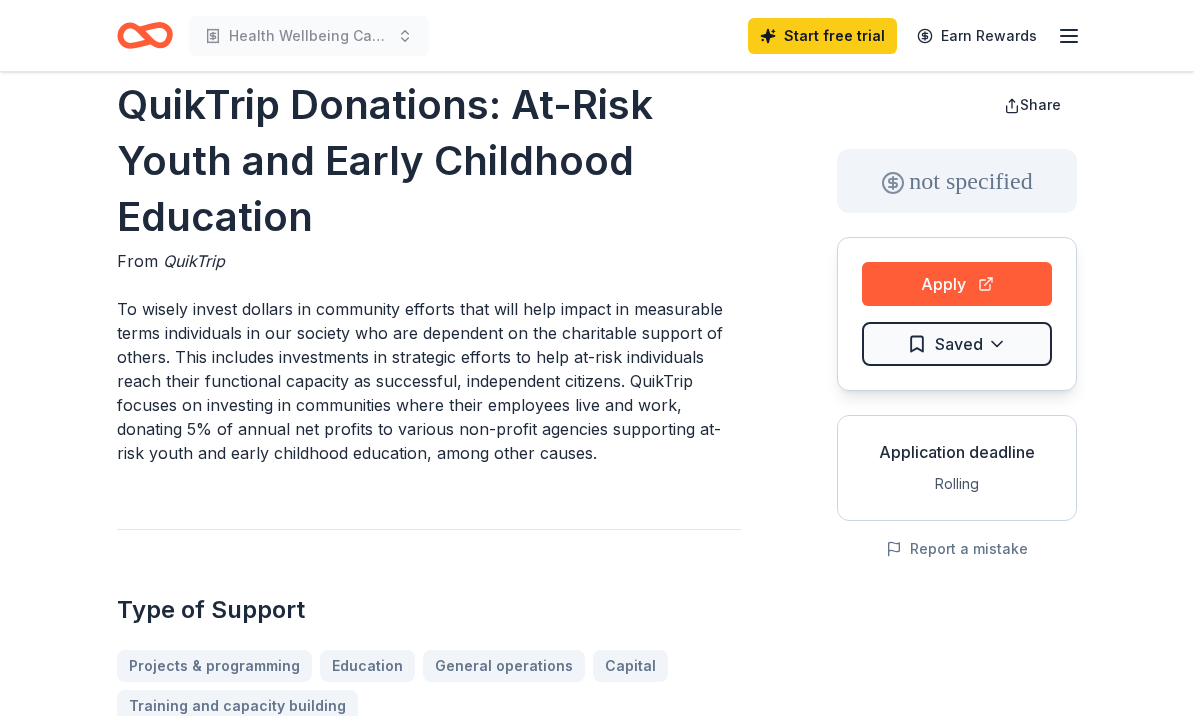 scroll, scrollTop: 25, scrollLeft: 0, axis: vertical 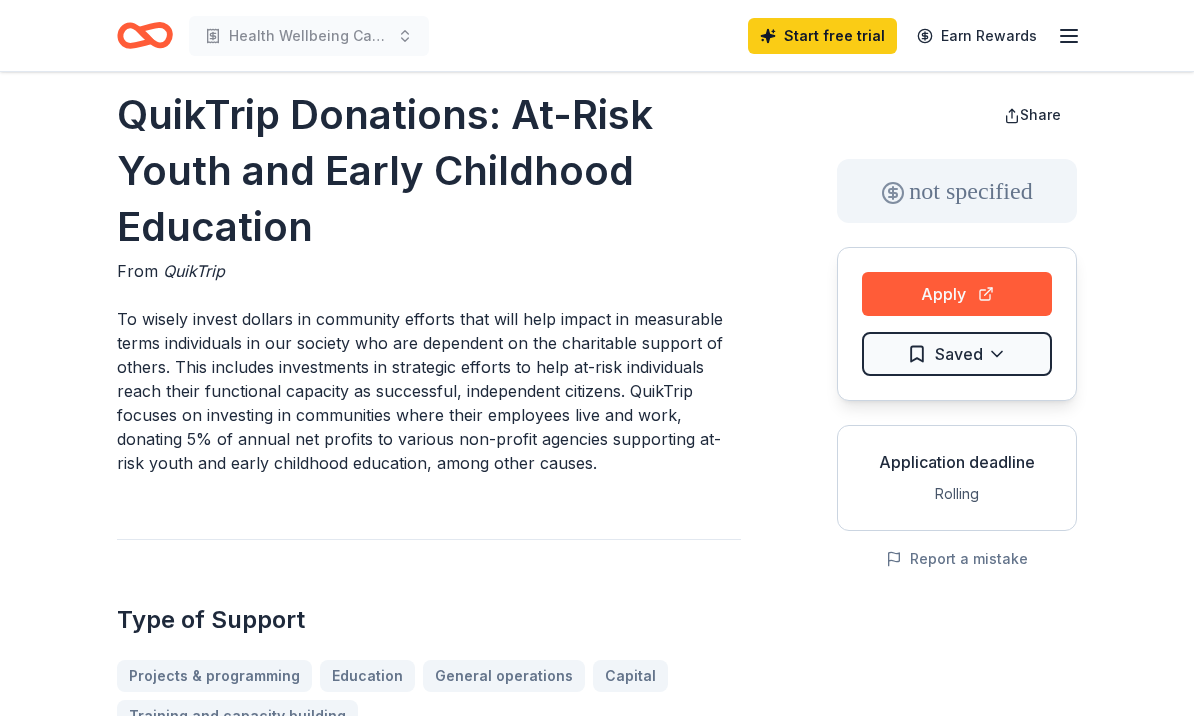click on "Apply" at bounding box center [957, 294] 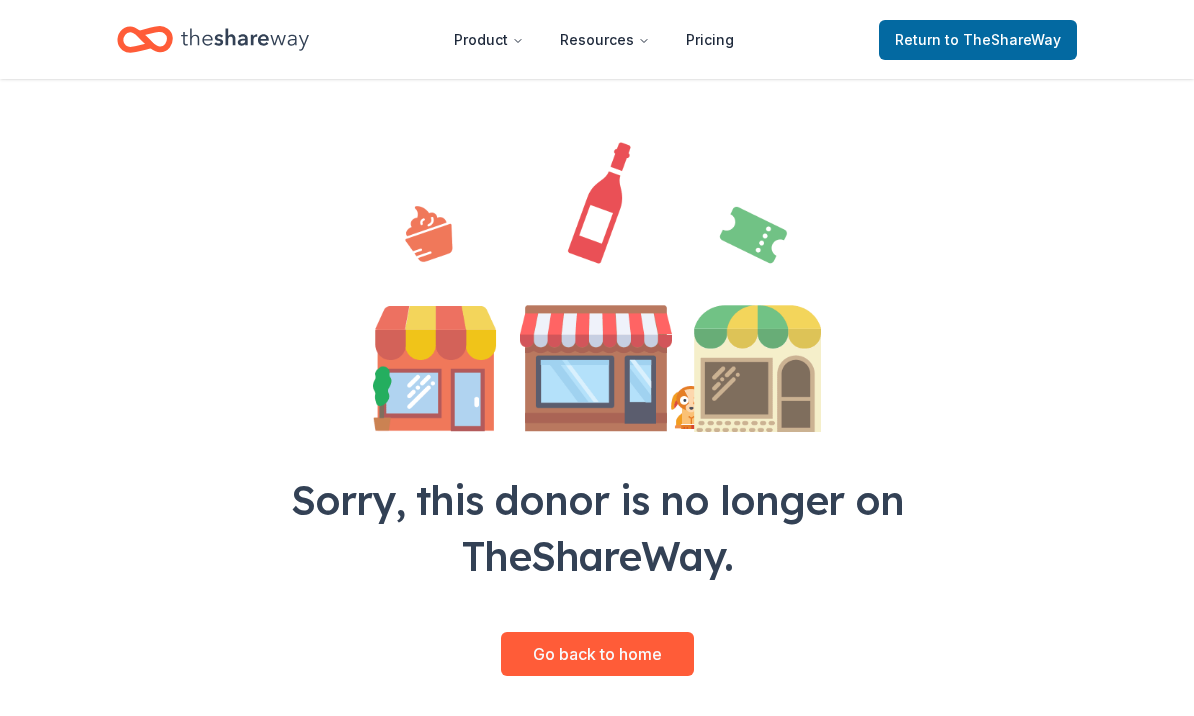 scroll, scrollTop: 133, scrollLeft: 0, axis: vertical 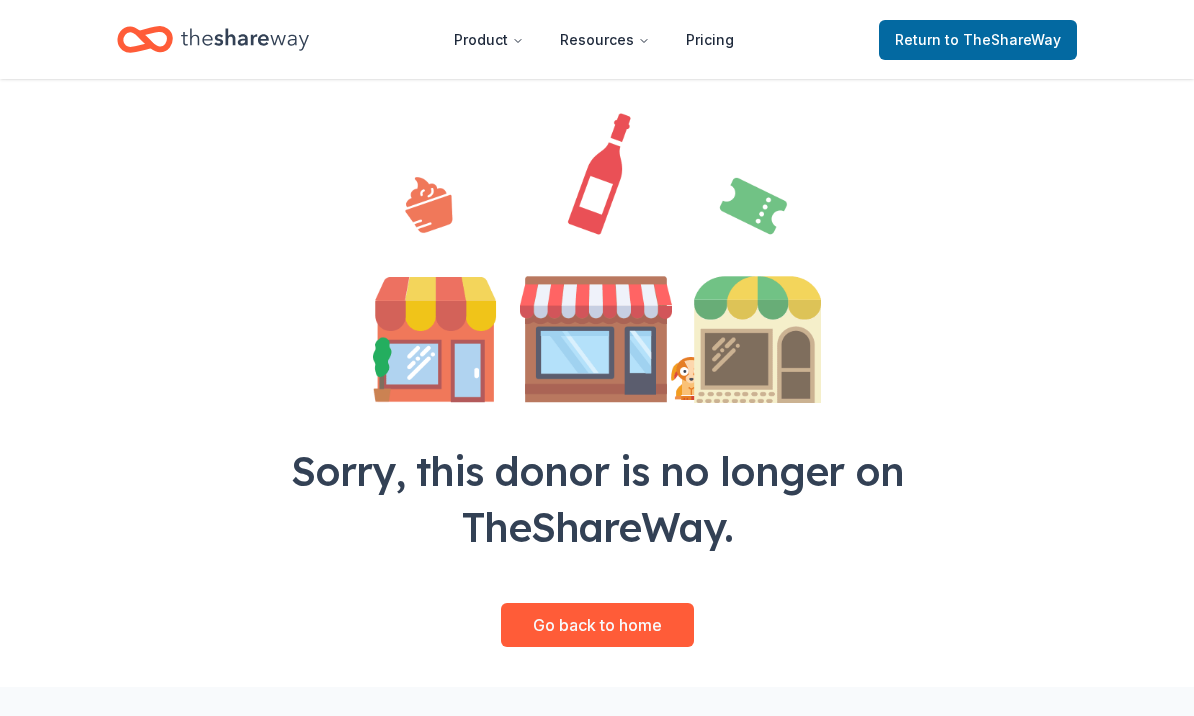 click on "Go back to home" at bounding box center (597, 626) 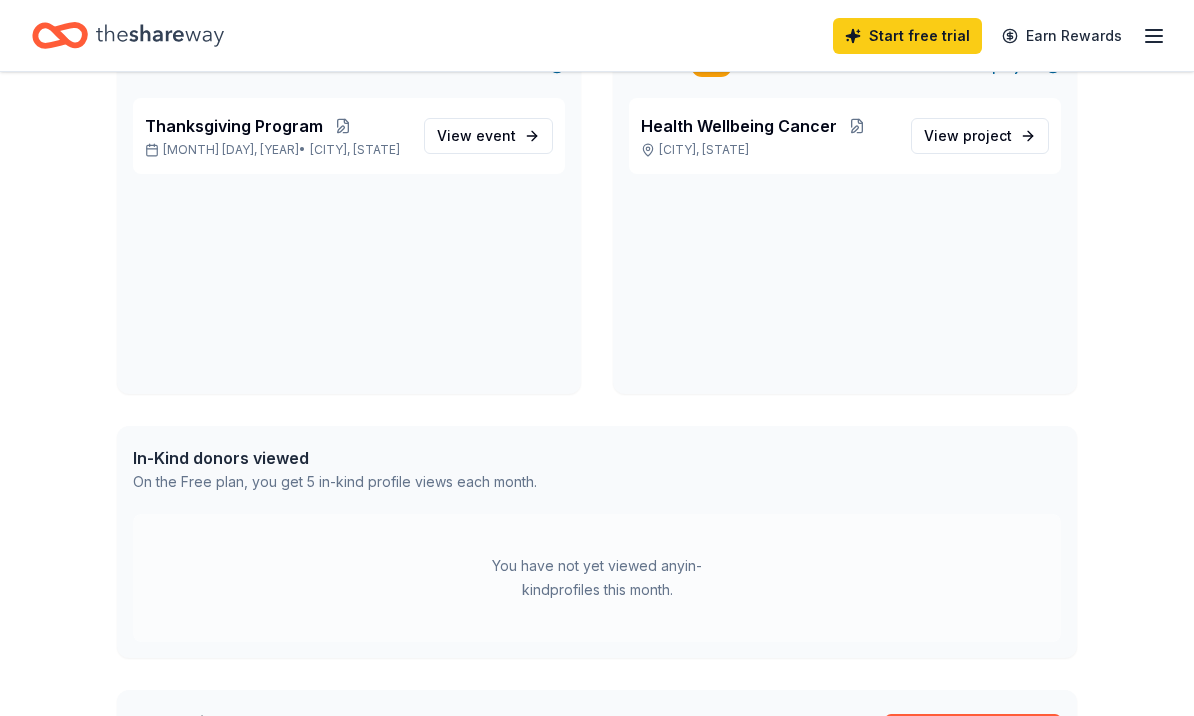 scroll, scrollTop: 174, scrollLeft: 0, axis: vertical 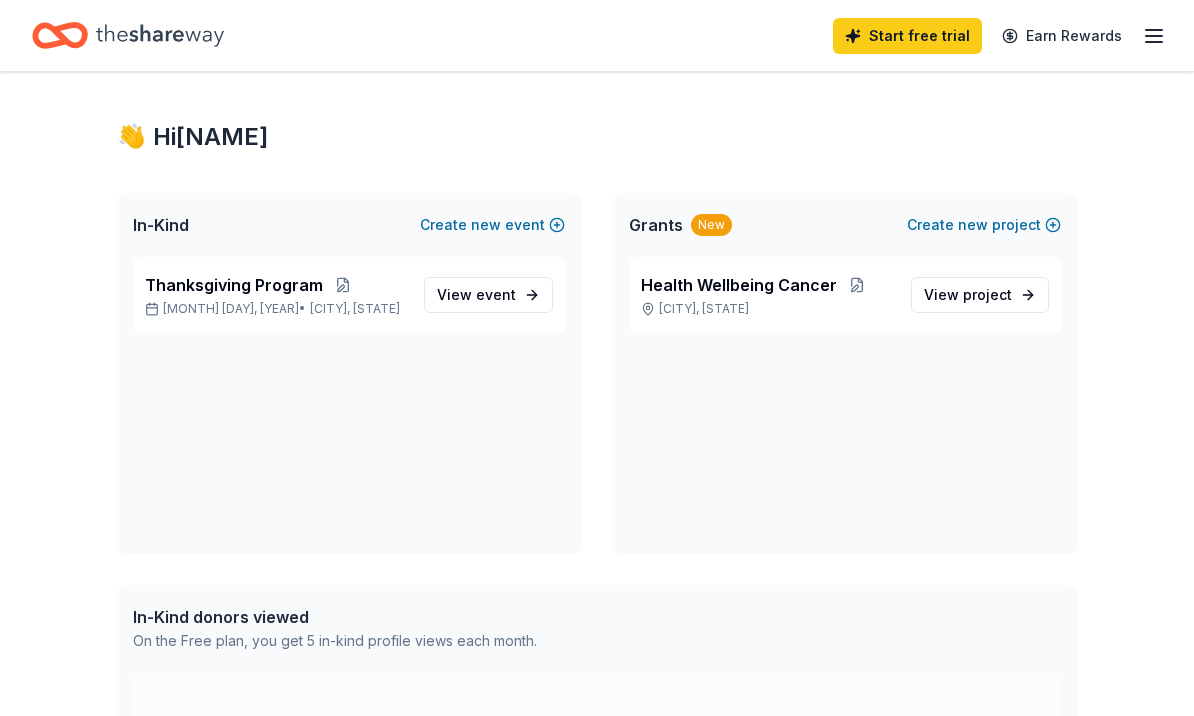 click on "Health Wellbeing Cancer" at bounding box center [739, 285] 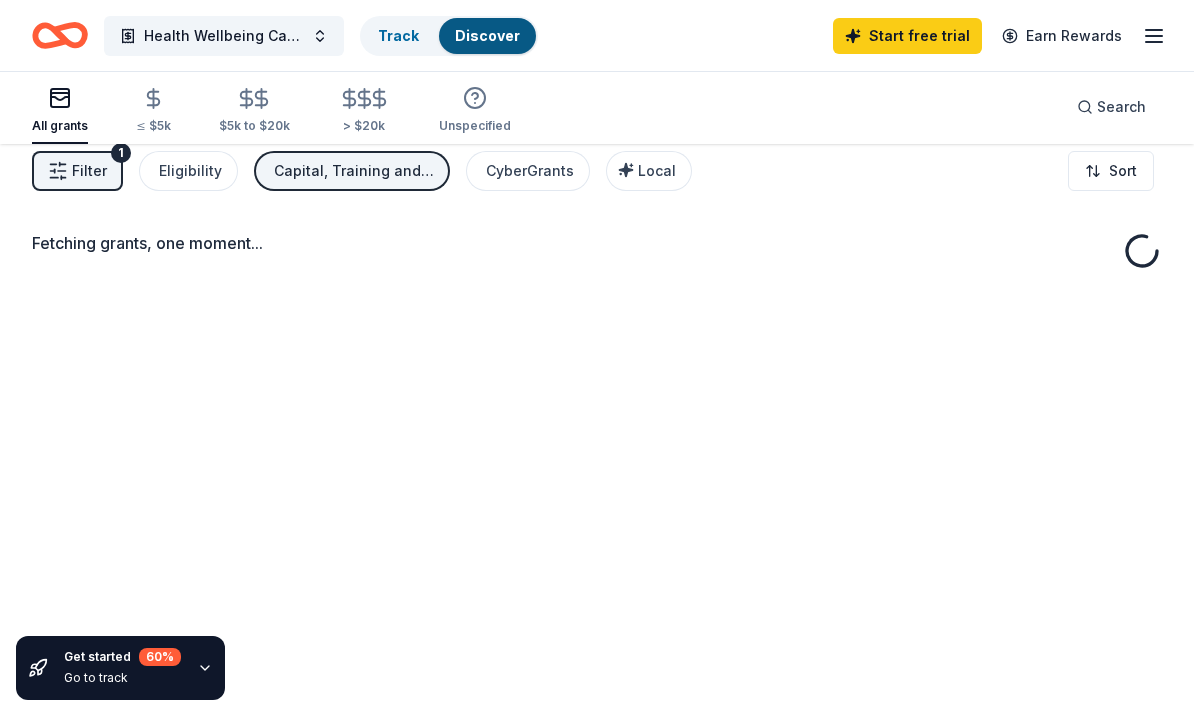 scroll, scrollTop: 0, scrollLeft: 0, axis: both 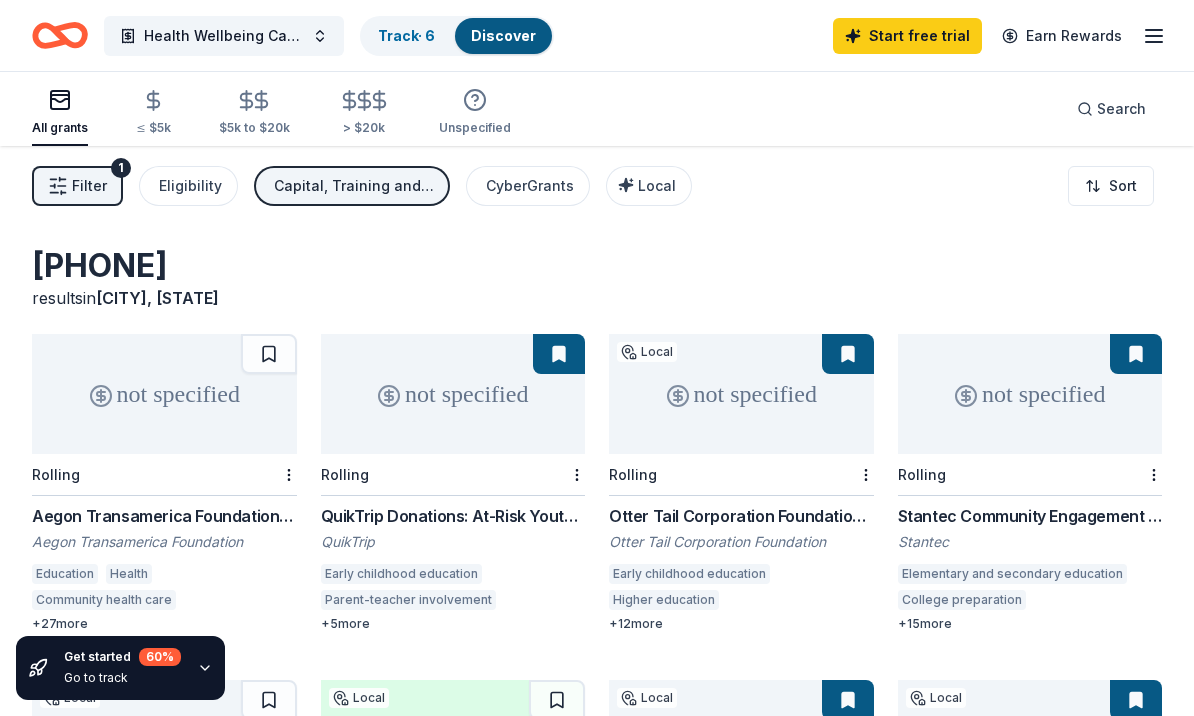 click on "1" at bounding box center (121, 168) 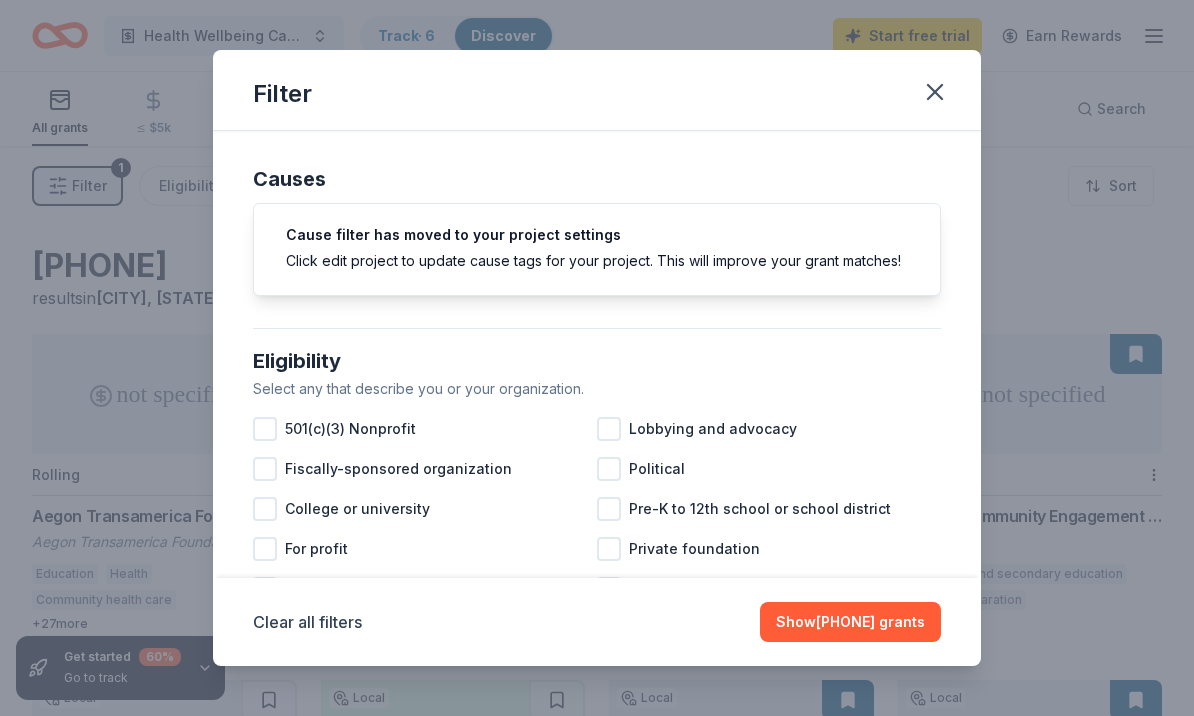click at bounding box center [265, 429] 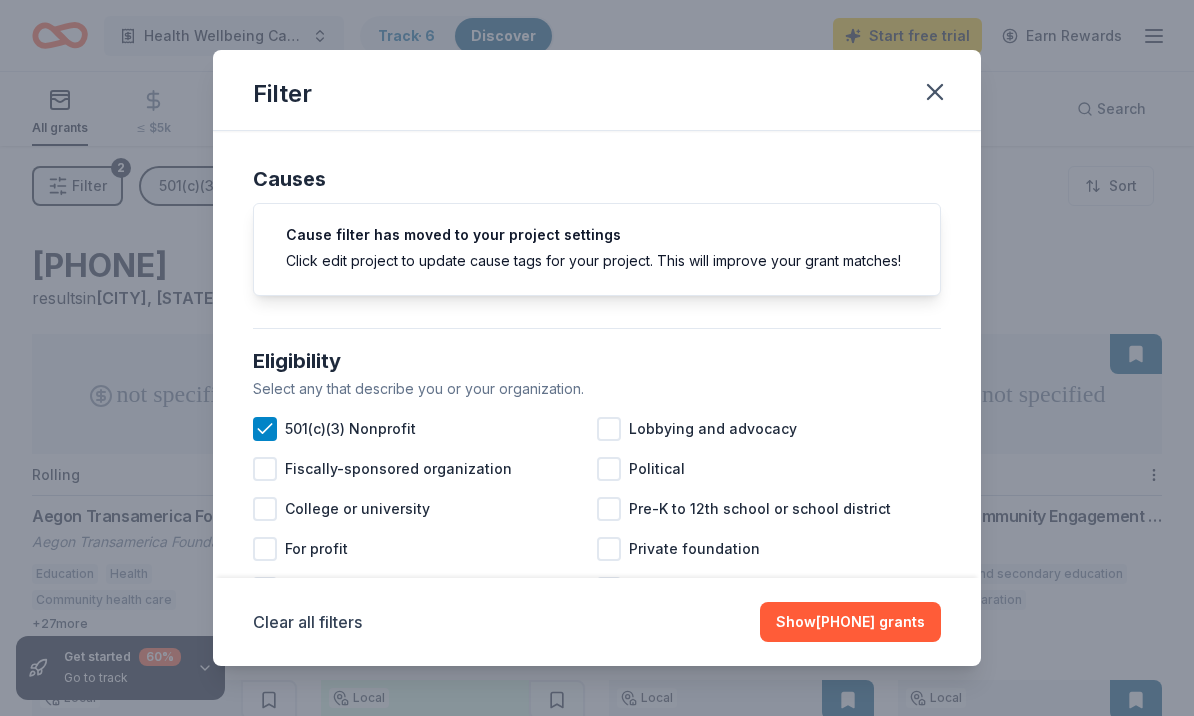 click on "Show  794   grants" at bounding box center (850, 622) 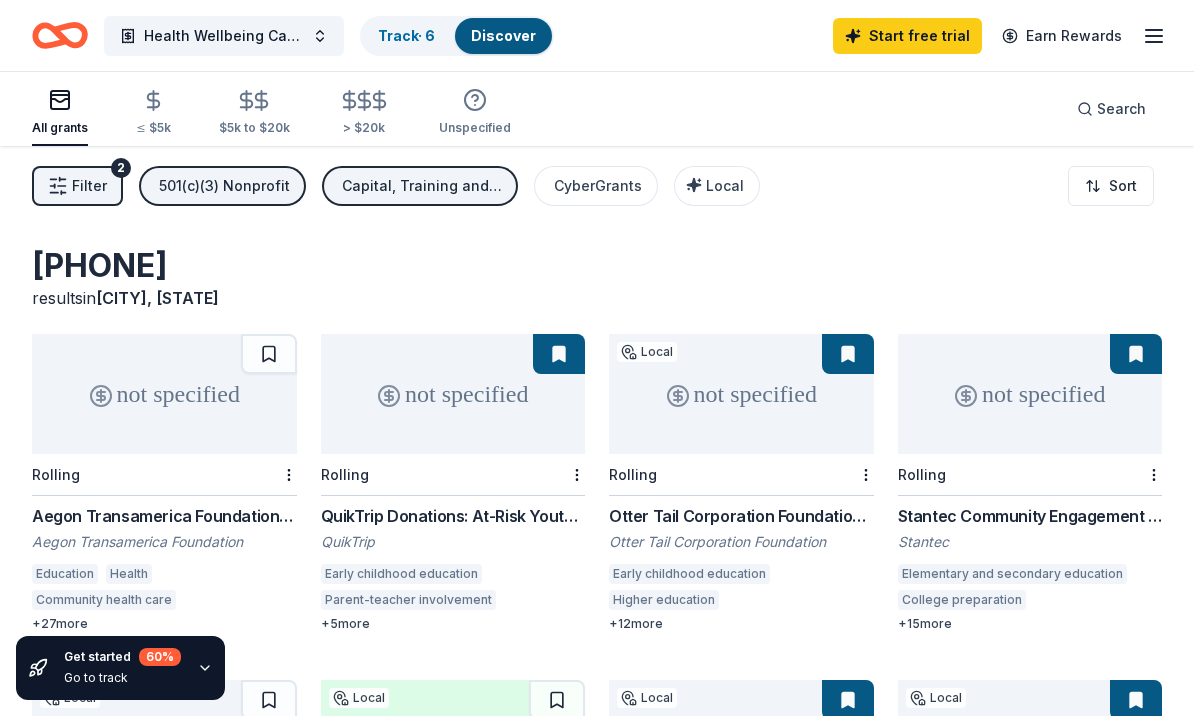 click on "2" at bounding box center [121, 168] 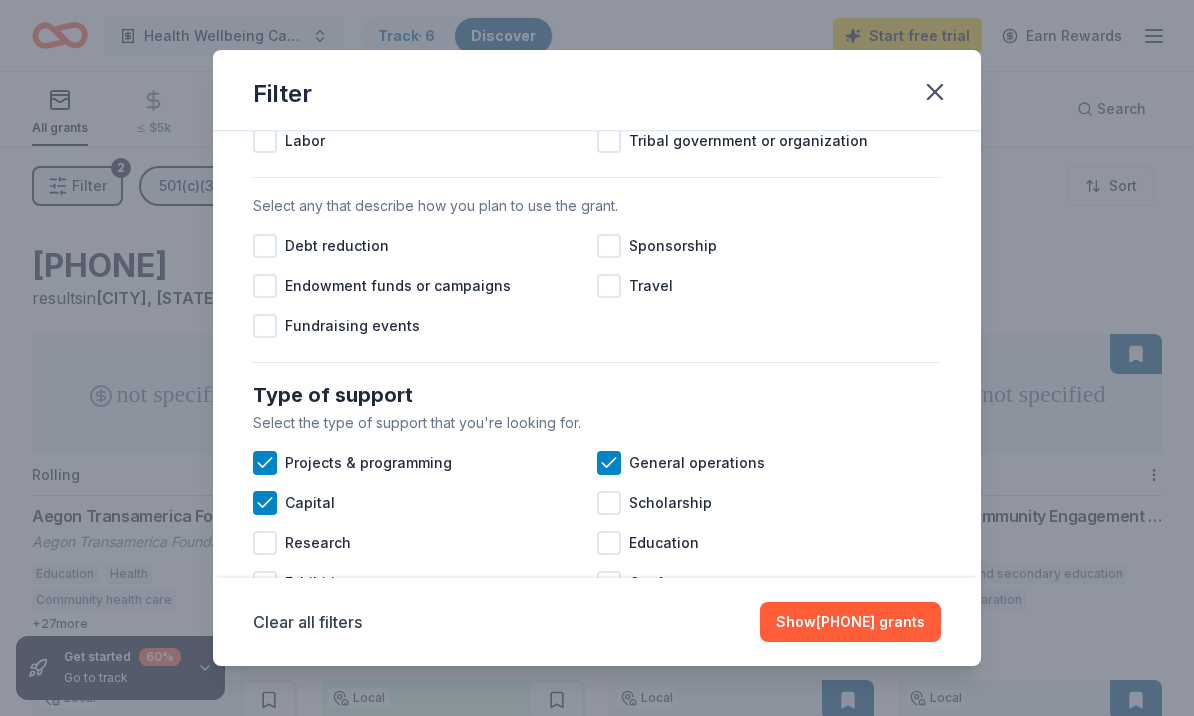 scroll, scrollTop: 569, scrollLeft: 0, axis: vertical 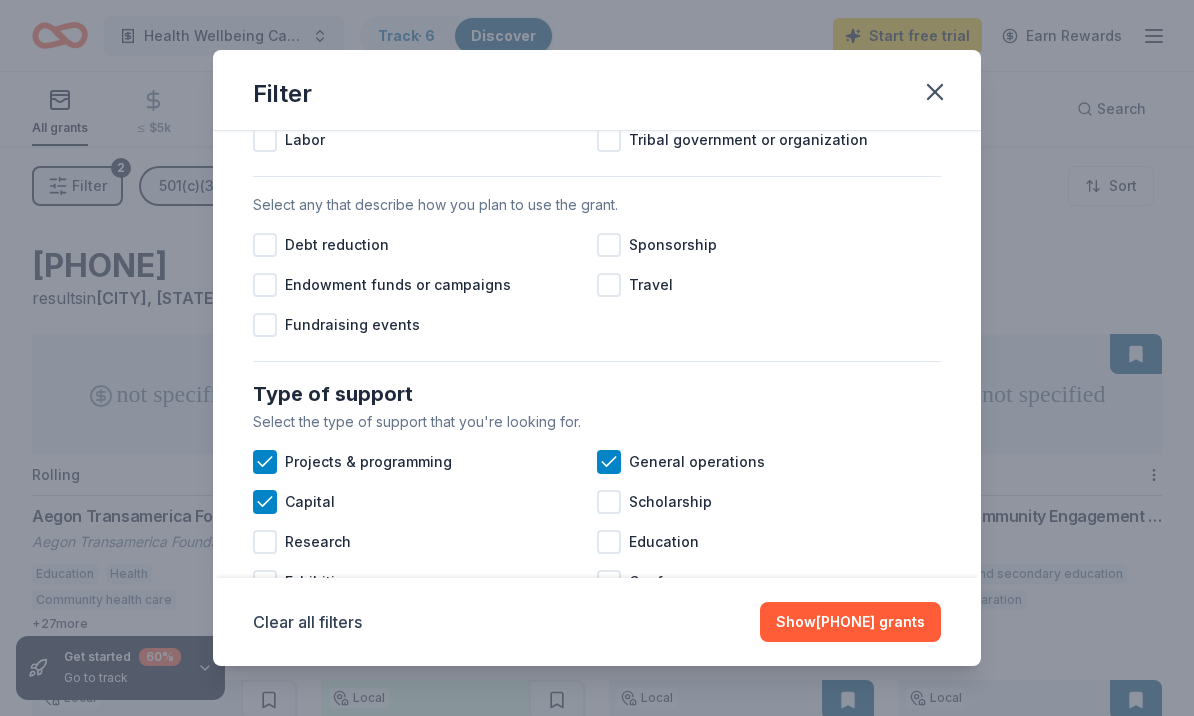 click on "Fundraising events" at bounding box center (425, 325) 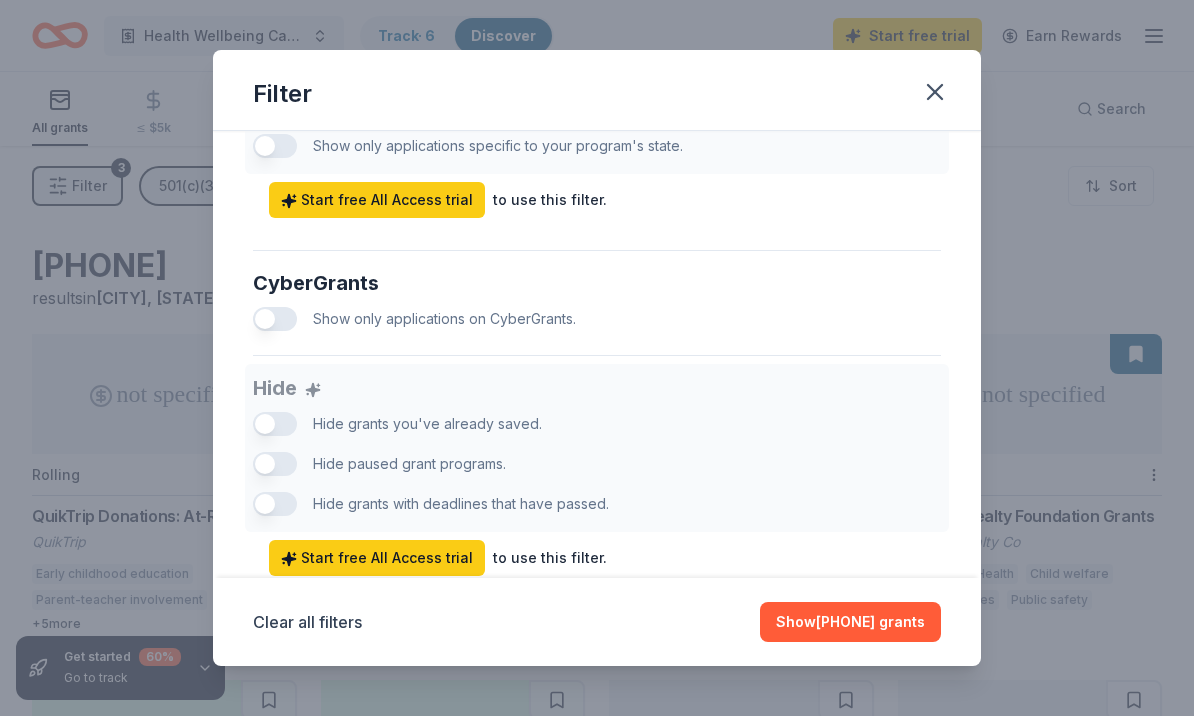 click on "Clear all filters Show  708   grants" at bounding box center [597, 622] 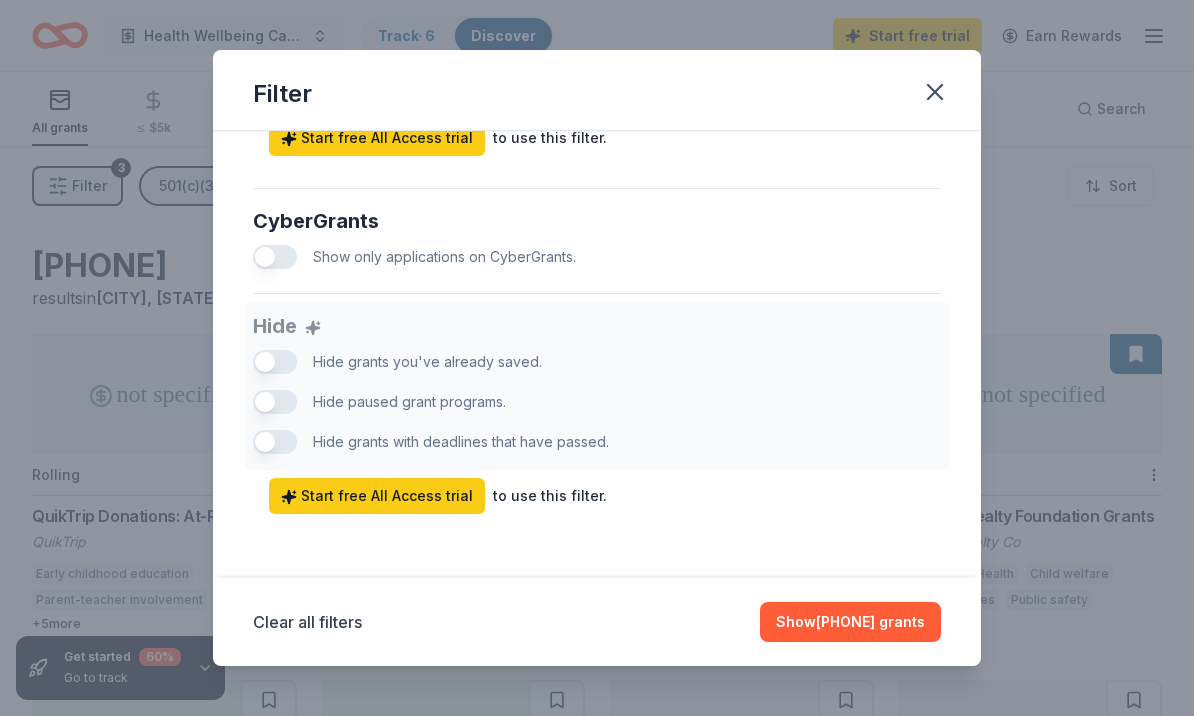 scroll, scrollTop: 1252, scrollLeft: 0, axis: vertical 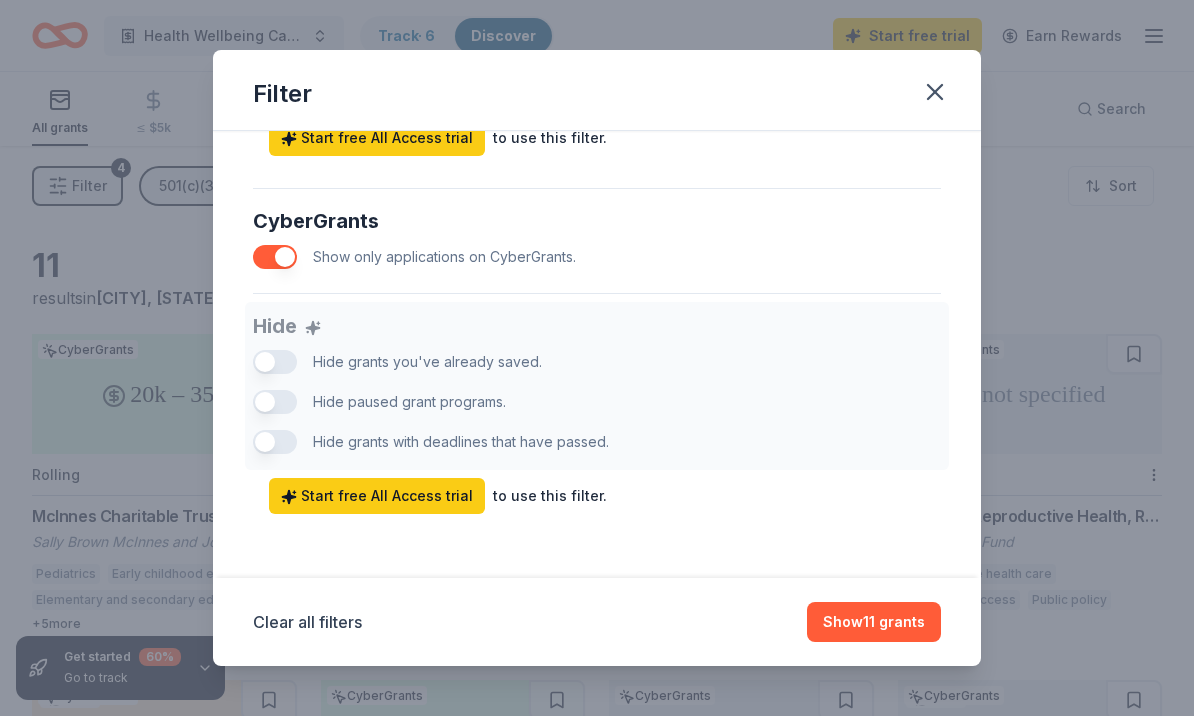 click on "Show  11   grants" at bounding box center (874, 622) 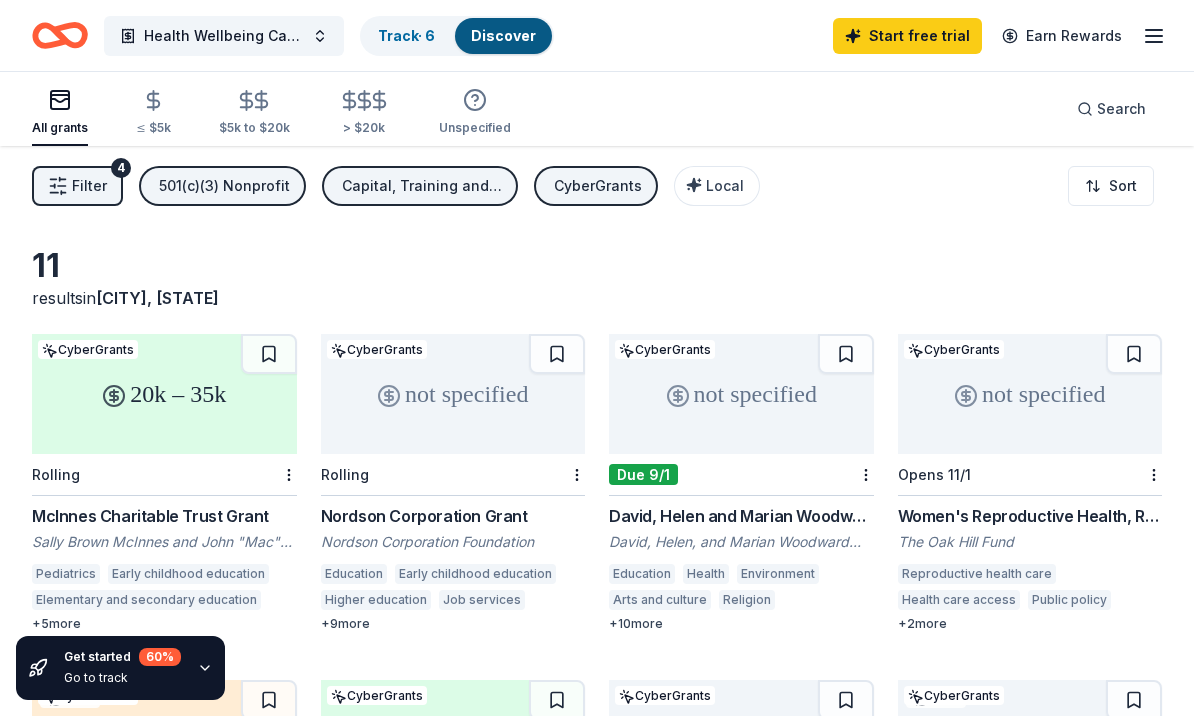 click on "not specified" at bounding box center (741, 394) 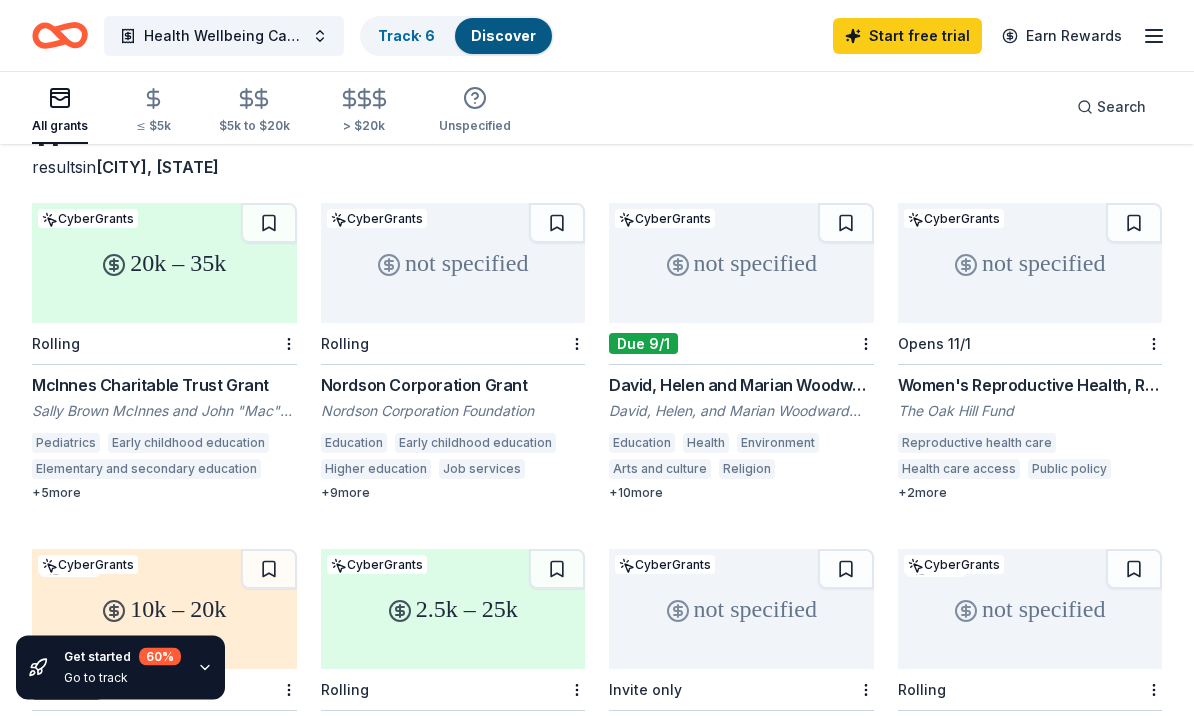 scroll, scrollTop: 131, scrollLeft: 0, axis: vertical 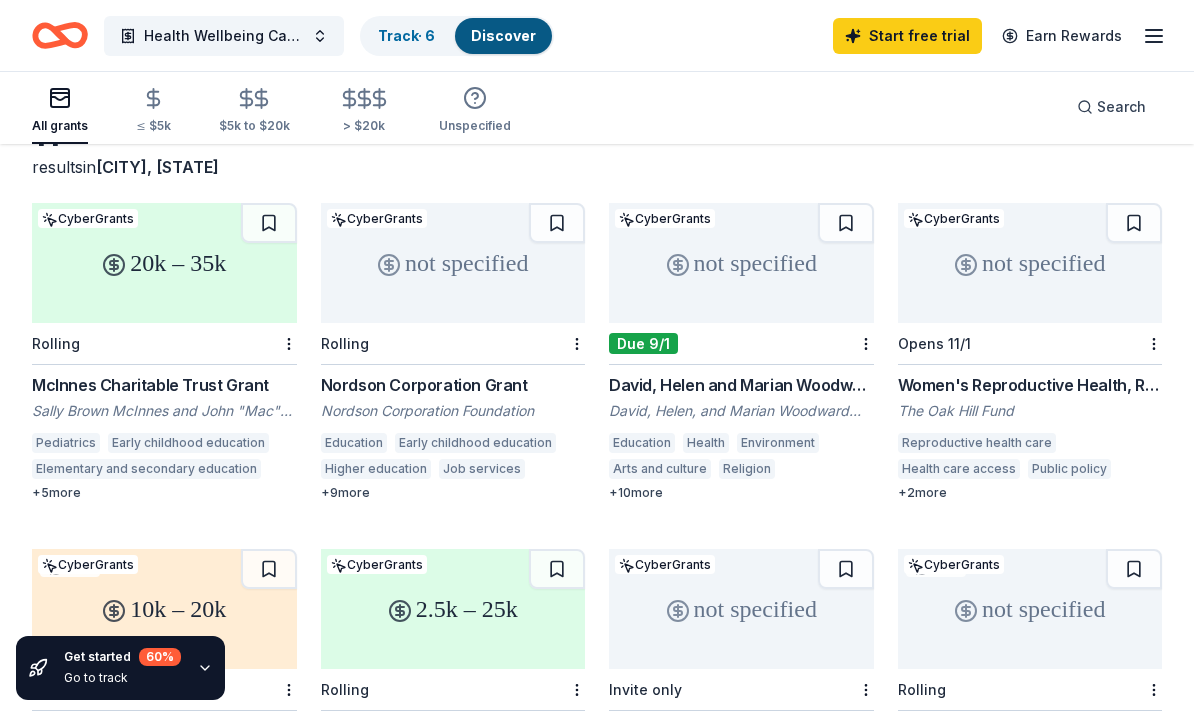 click on "not specified" at bounding box center (1030, 263) 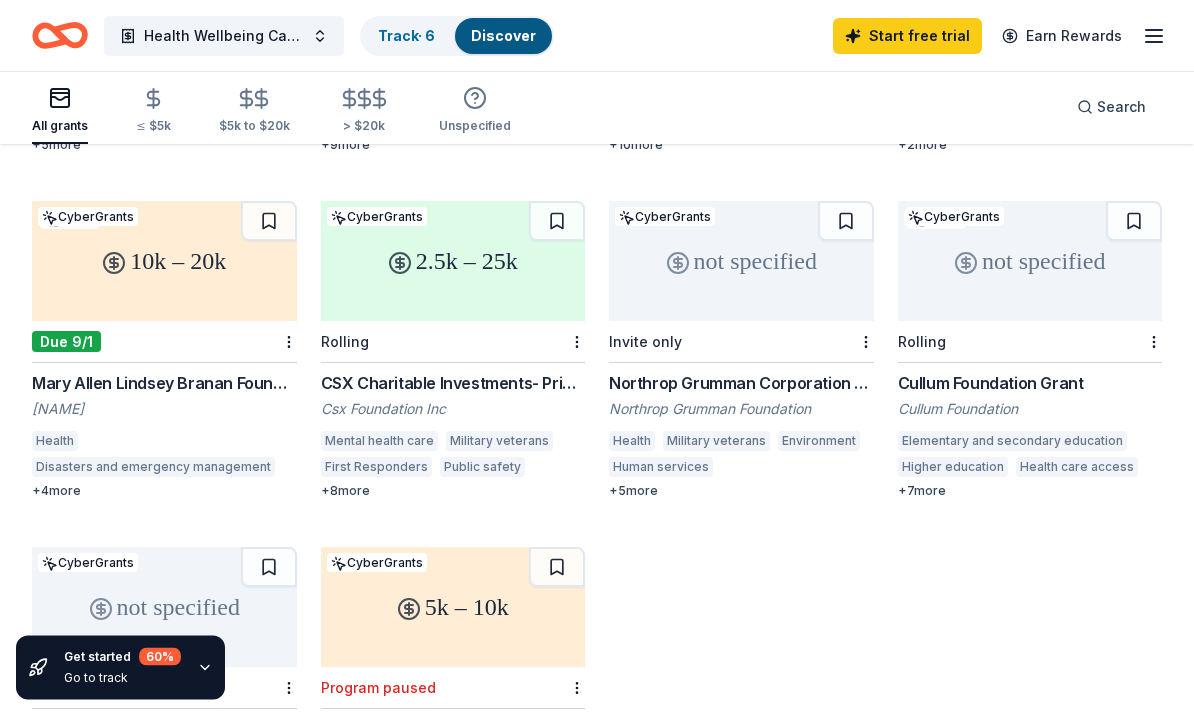 scroll, scrollTop: 479, scrollLeft: 0, axis: vertical 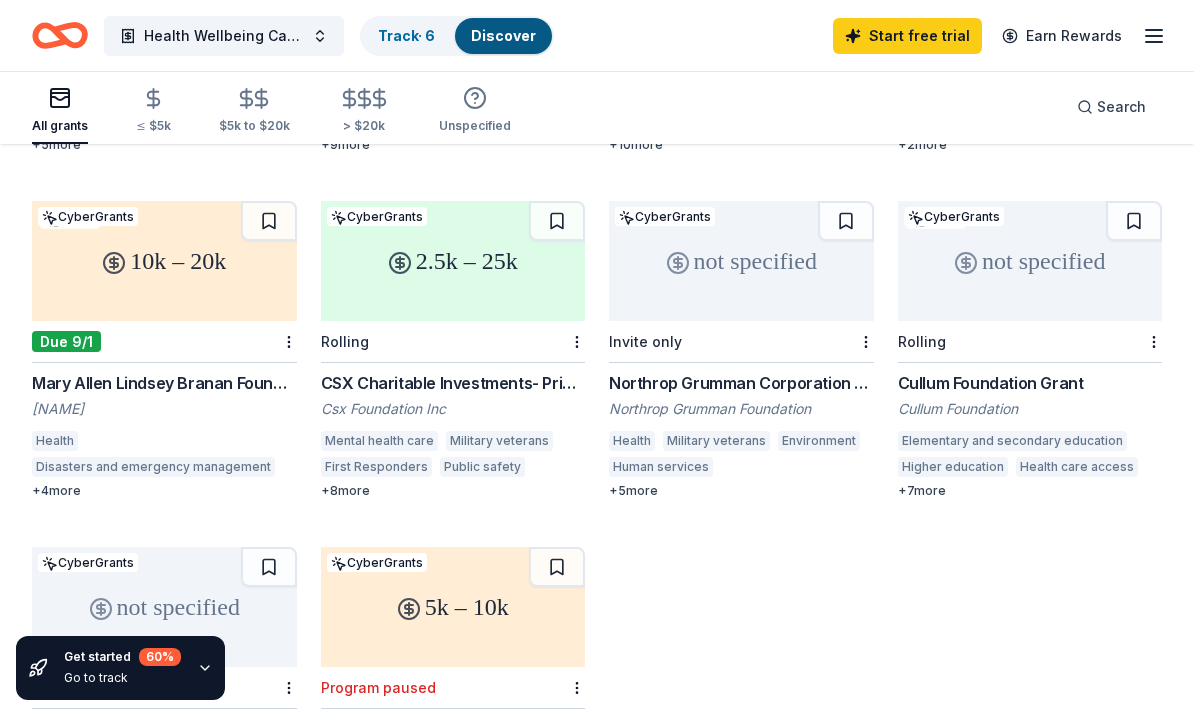 click on "Mary Allen Lindsey Branan Foundation Grant" at bounding box center [164, 383] 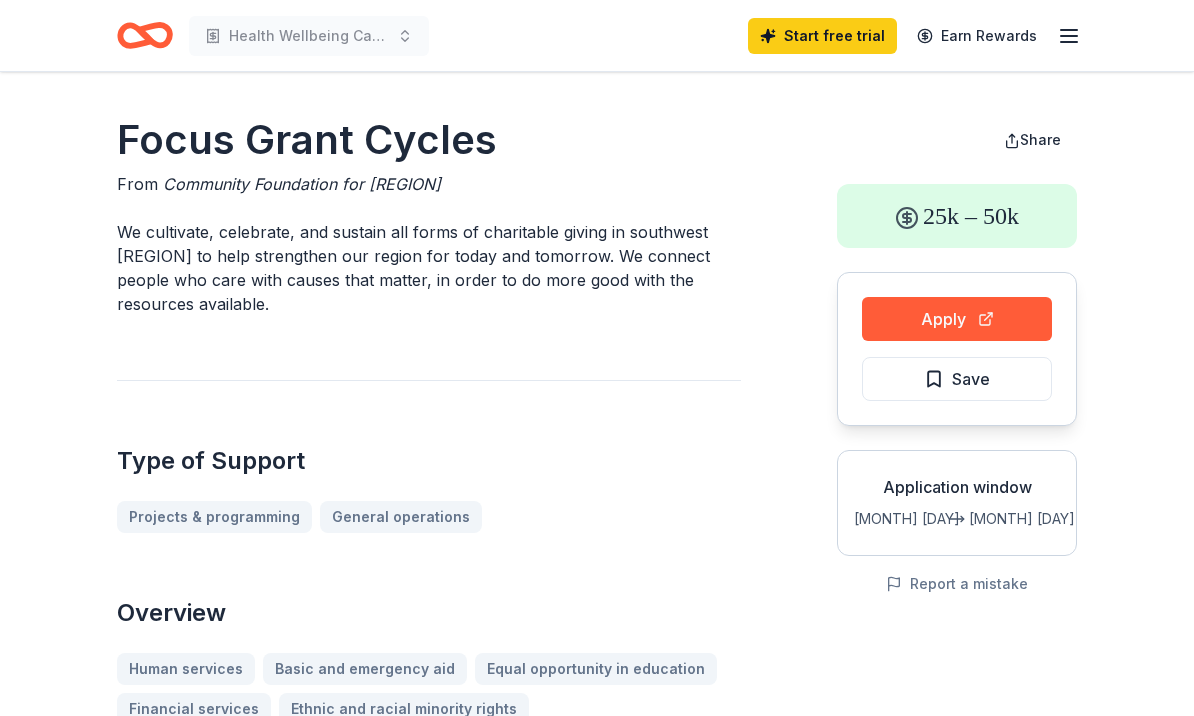 scroll, scrollTop: 0, scrollLeft: 0, axis: both 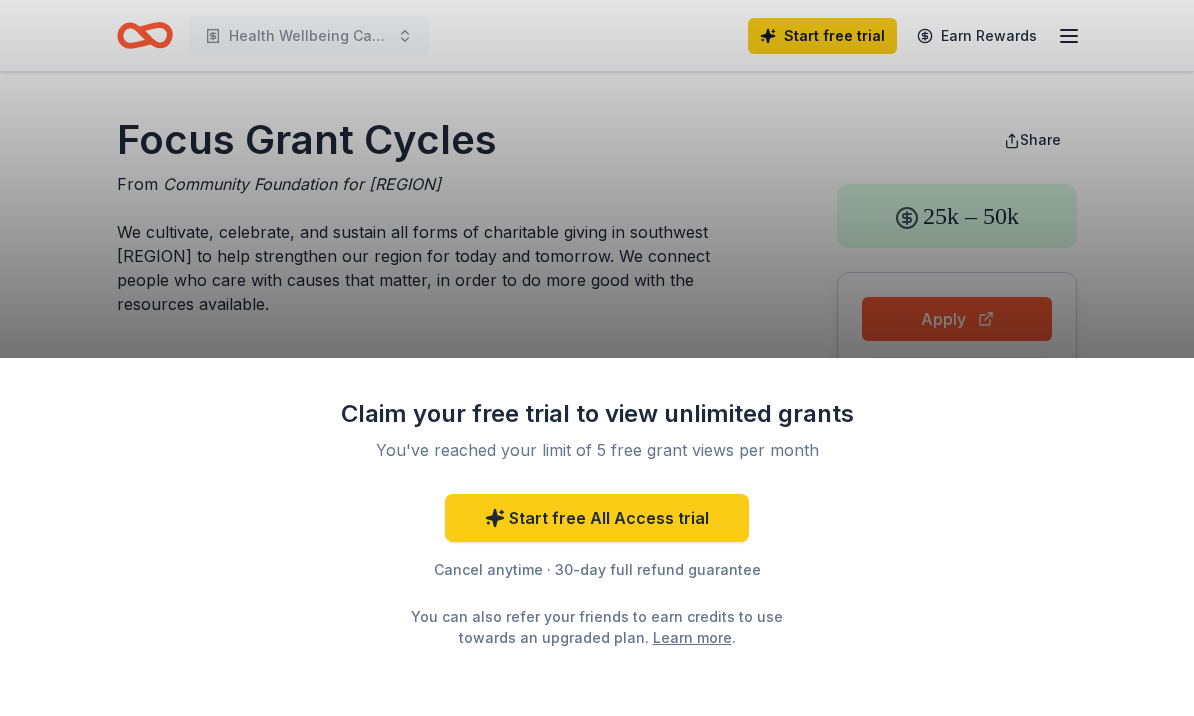 click on "Claim your free trial to view unlimited grants You've reached your limit of 5 free grant views per month Start free All Access trial Cancel anytime · 30-day full refund guarantee You can also refer your friends to earn credits to use towards an upgraded plan.   Learn more ." at bounding box center (597, 537) 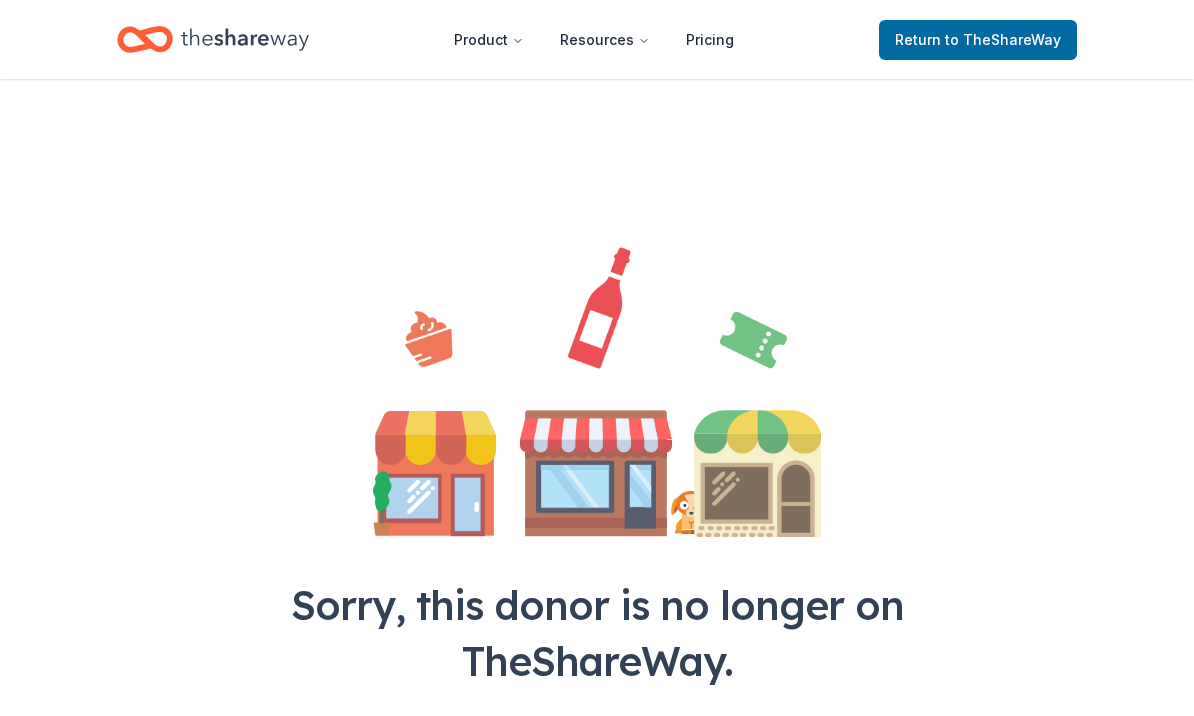 scroll, scrollTop: 0, scrollLeft: 0, axis: both 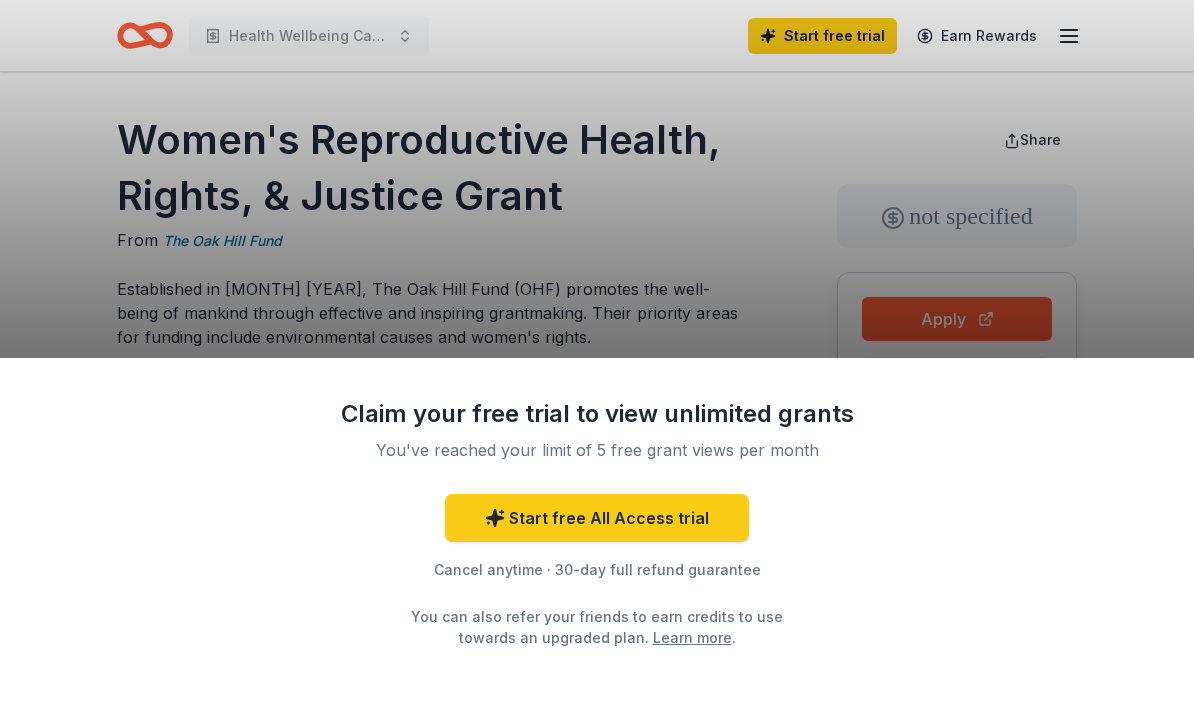 click on "Claim your free trial to view unlimited grants You've reached your limit of 5 free grant views per month Start free All Access trial Cancel anytime · 30-day full refund guarantee You can also refer your friends to earn credits to use towards an upgraded plan.   Learn more ." at bounding box center (597, 358) 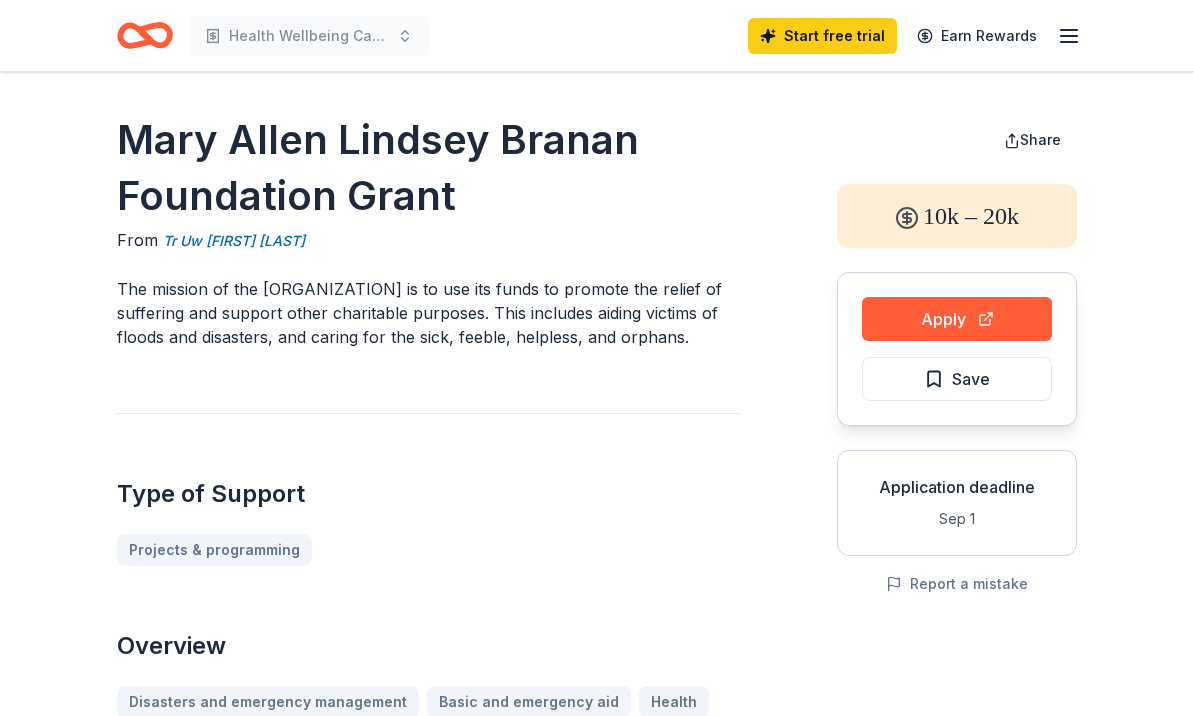 scroll, scrollTop: 0, scrollLeft: 0, axis: both 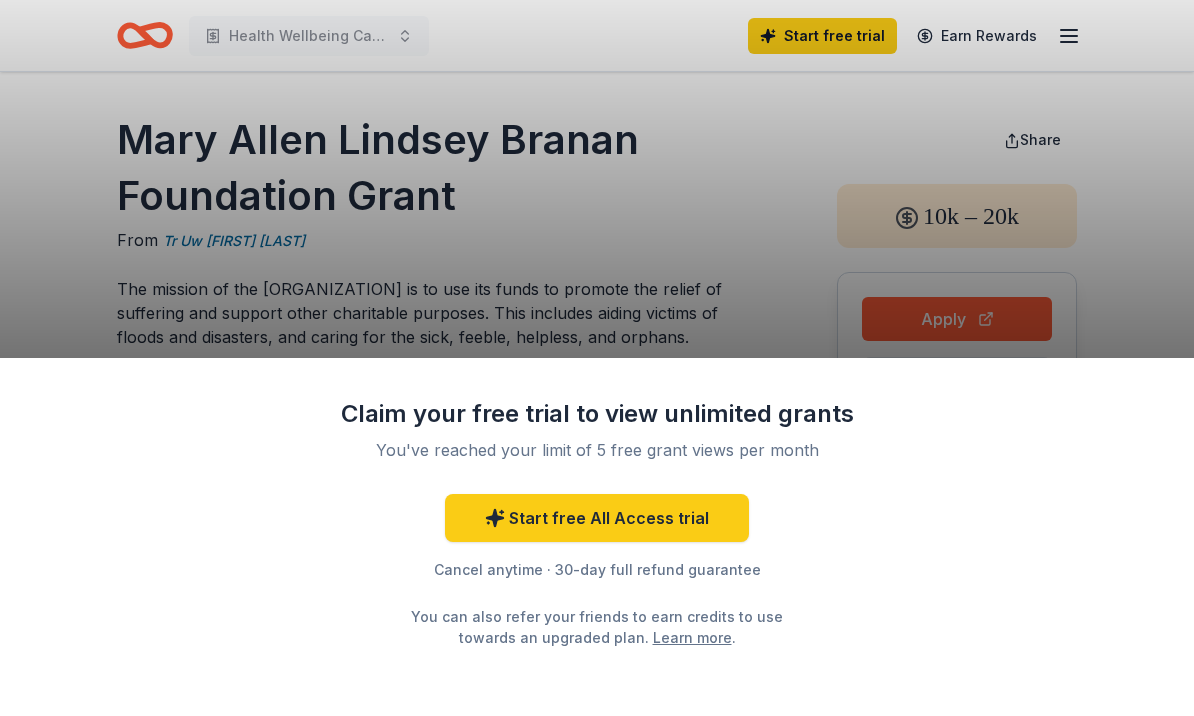 click on "Claim your free trial to view unlimited grants You've reached your limit of 5 free grant views per month Start free All Access trial Cancel anytime · 30-day full refund guarantee You can also refer your friends to earn credits to use towards an upgraded plan.   Learn more ." at bounding box center [597, 358] 